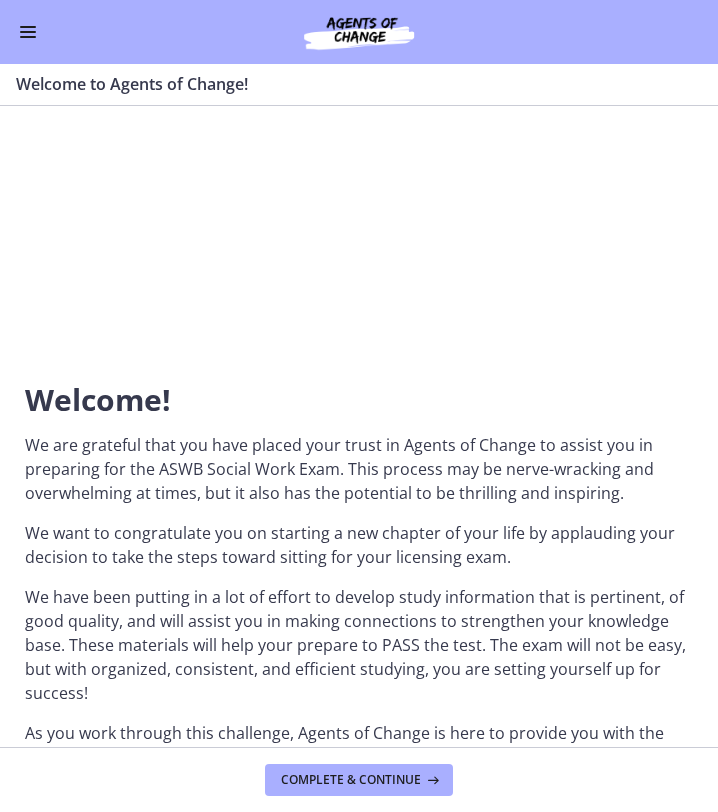 scroll, scrollTop: 0, scrollLeft: 0, axis: both 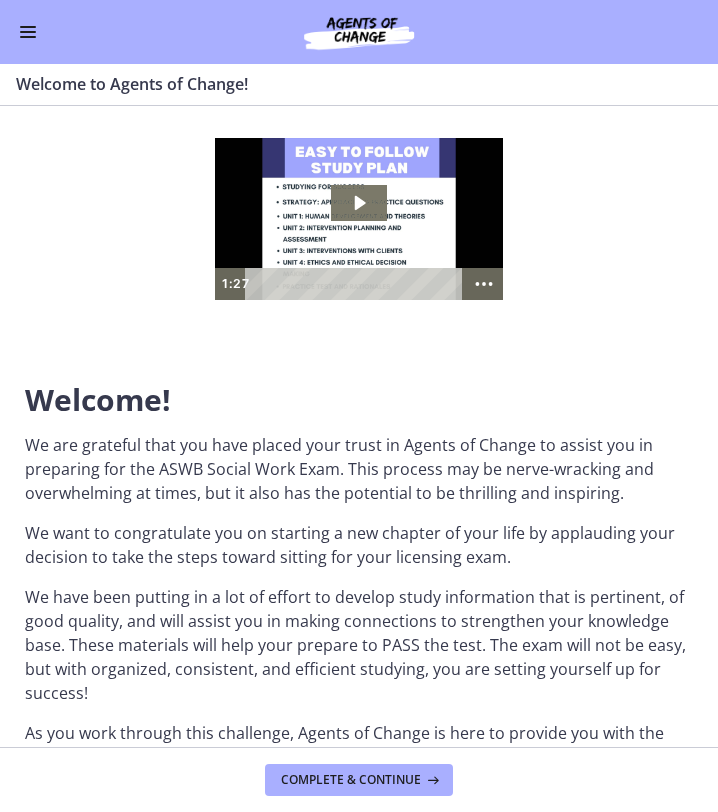 click on "We are grateful that you have placed your trust in Agents of Change to assist you in preparing for the ASWB Social Work Exam. This process may be nerve-wracking and overwhelming at times, but it also has the potential to be thrilling and inspiring." at bounding box center [359, 469] 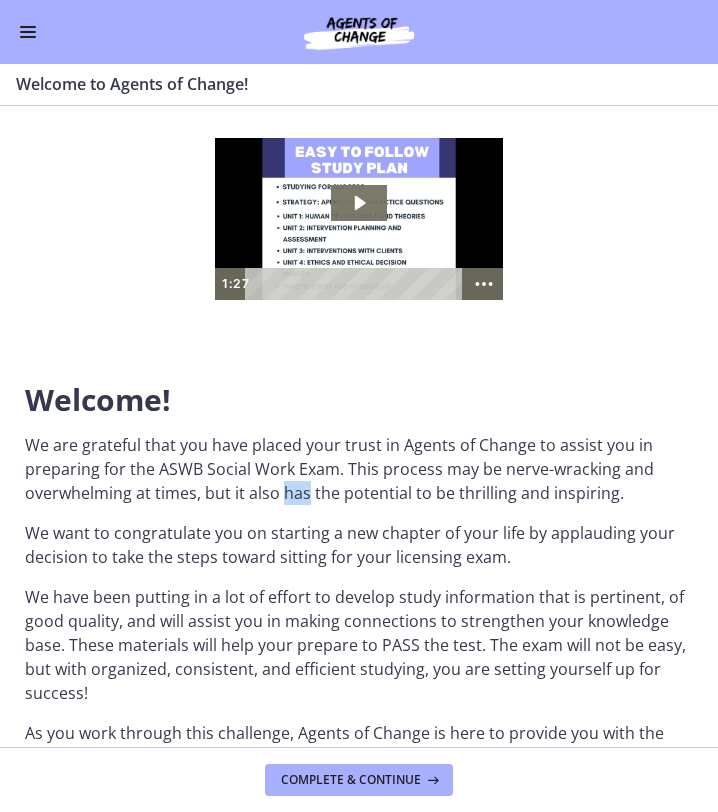 click on "We are grateful that you have placed your trust in Agents of Change to assist you in preparing for the ASWB Social Work Exam. This process may be nerve-wracking and overwhelming at times, but it also has the potential to be thrilling and inspiring." at bounding box center [359, 469] 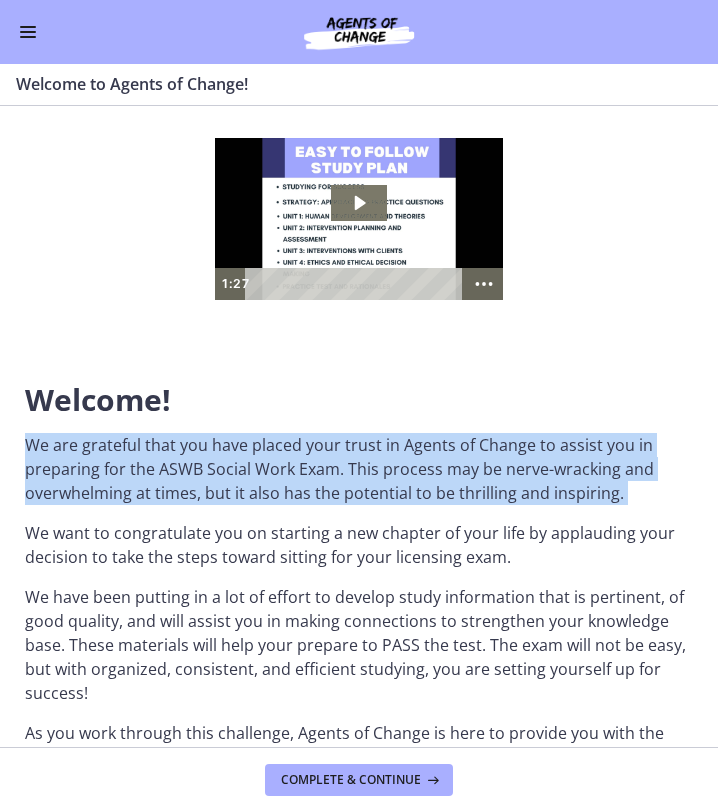 click on "We are grateful that you have placed your trust in Agents of Change to assist you in preparing for the ASWB Social Work Exam. This process may be nerve-wracking and overwhelming at times, but it also has the potential to be thrilling and inspiring." at bounding box center [359, 469] 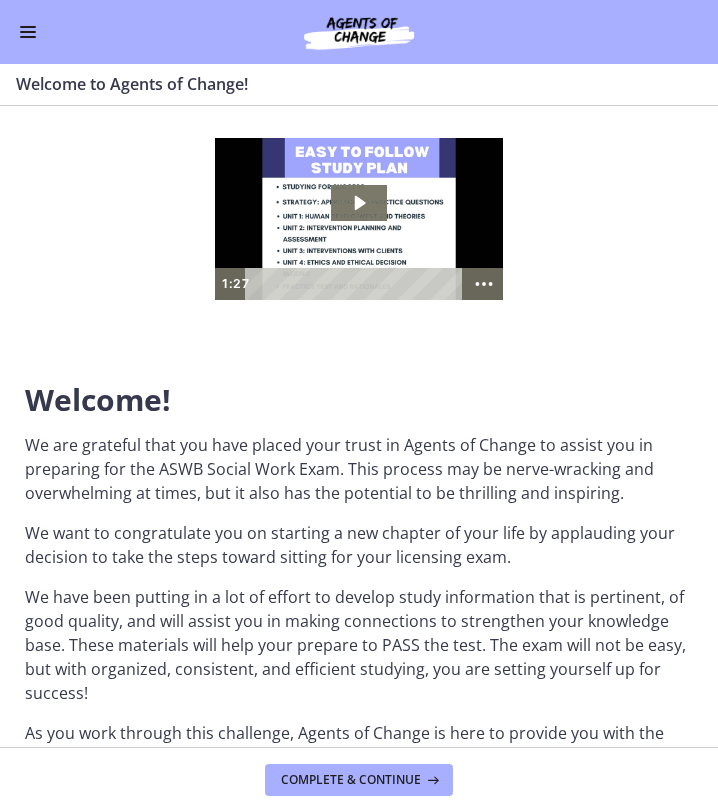 click on "We are grateful that you have placed your trust in Agents of Change to assist you in preparing for the ASWB Social Work Exam. This process may be nerve-wracking and overwhelming at times, but it also has the potential to be thrilling and inspiring." at bounding box center (359, 469) 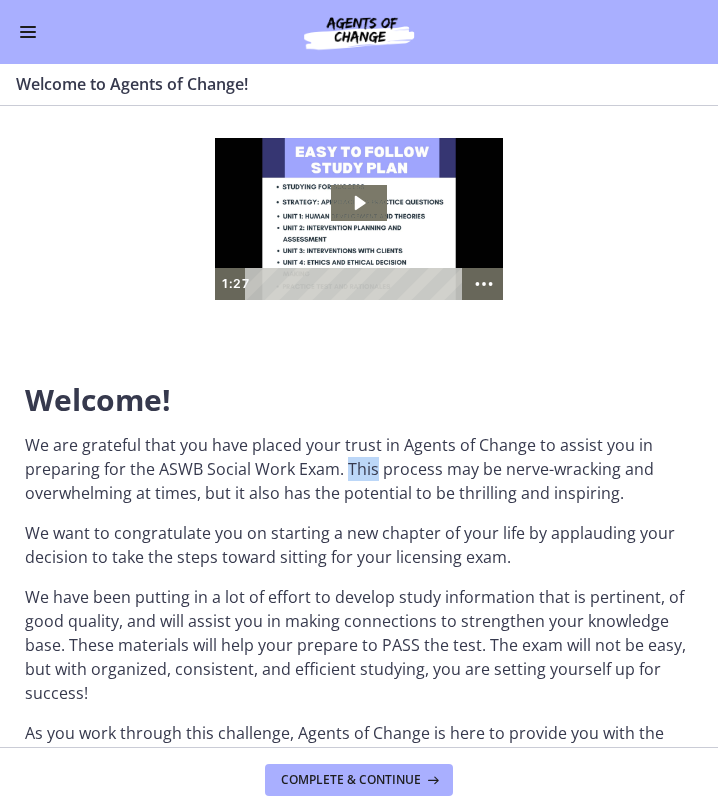 click on "We are grateful that you have placed your trust in Agents of Change to assist you in preparing for the ASWB Social Work Exam. This process may be nerve-wracking and overwhelming at times, but it also has the potential to be thrilling and inspiring." at bounding box center (359, 469) 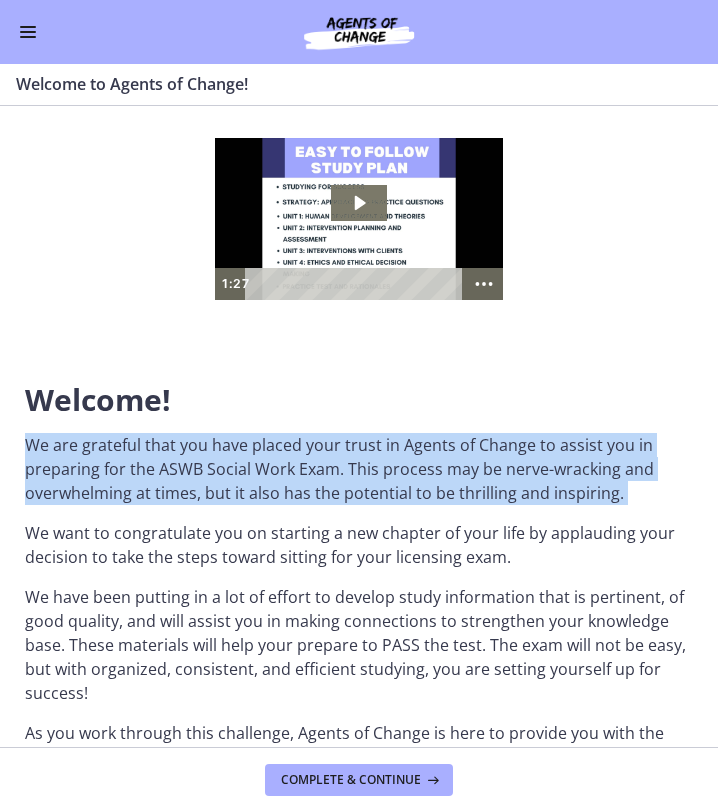 click on "We are grateful that you have placed your trust in Agents of Change to assist you in preparing for the ASWB Social Work Exam. This process may be nerve-wracking and overwhelming at times, but it also has the potential to be thrilling and inspiring." at bounding box center (359, 469) 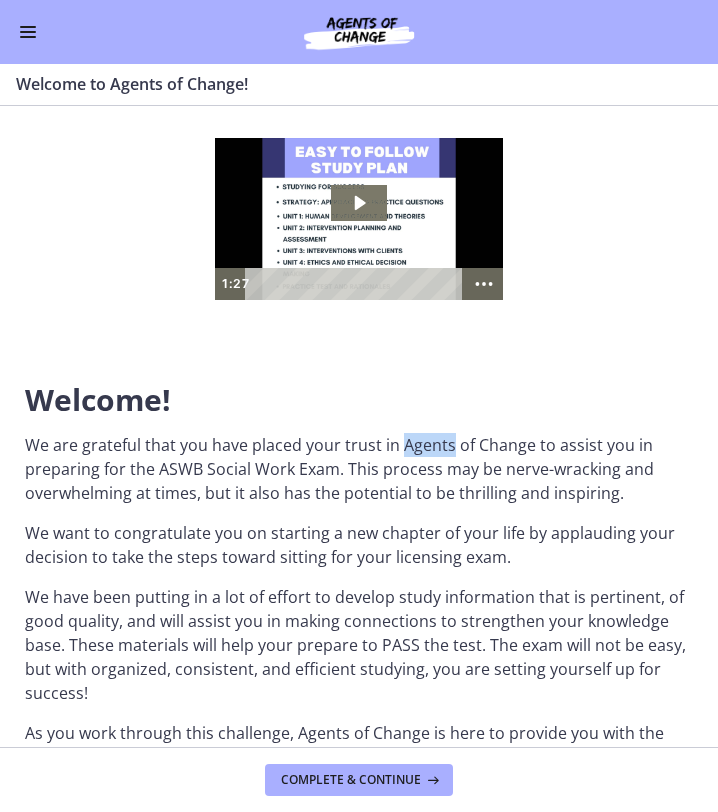 click on "We are grateful that you have placed your trust in Agents of Change to assist you in preparing for the ASWB Social Work Exam. This process may be nerve-wracking and overwhelming at times, but it also has the potential to be thrilling and inspiring." at bounding box center [359, 469] 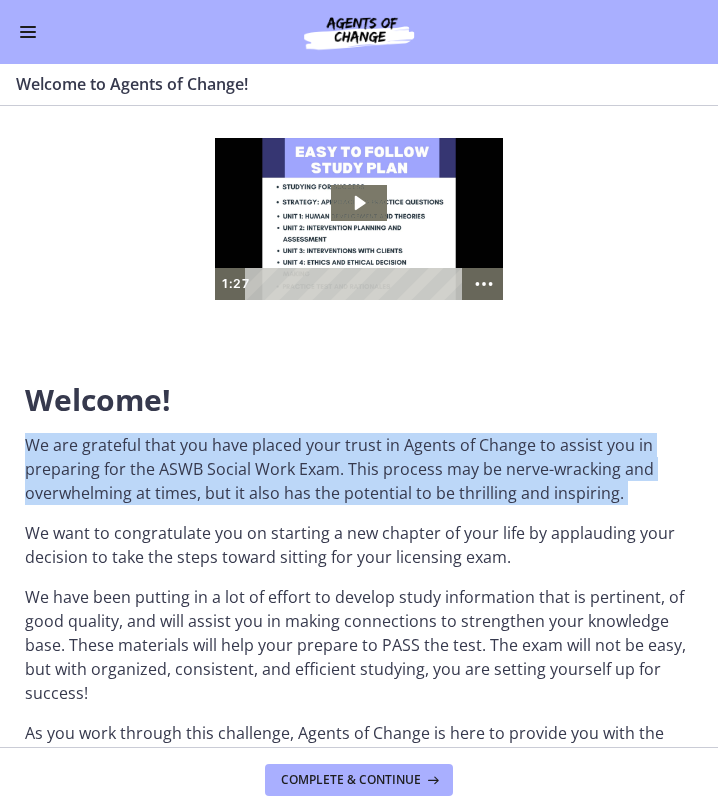 click on "We are grateful that you have placed your trust in Agents of Change to assist you in preparing for the ASWB Social Work Exam. This process may be nerve-wracking and overwhelming at times, but it also has the potential to be thrilling and inspiring." at bounding box center (359, 469) 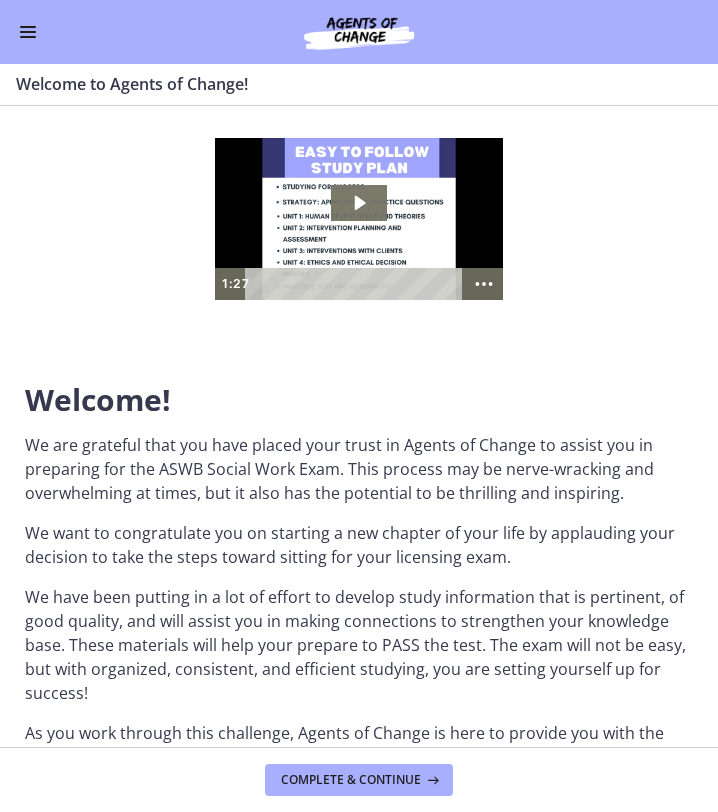 click on "We want to congratulate you on starting a new chapter of your life by applauding your decision to take the steps toward sitting for your licensing exam." at bounding box center (359, 545) 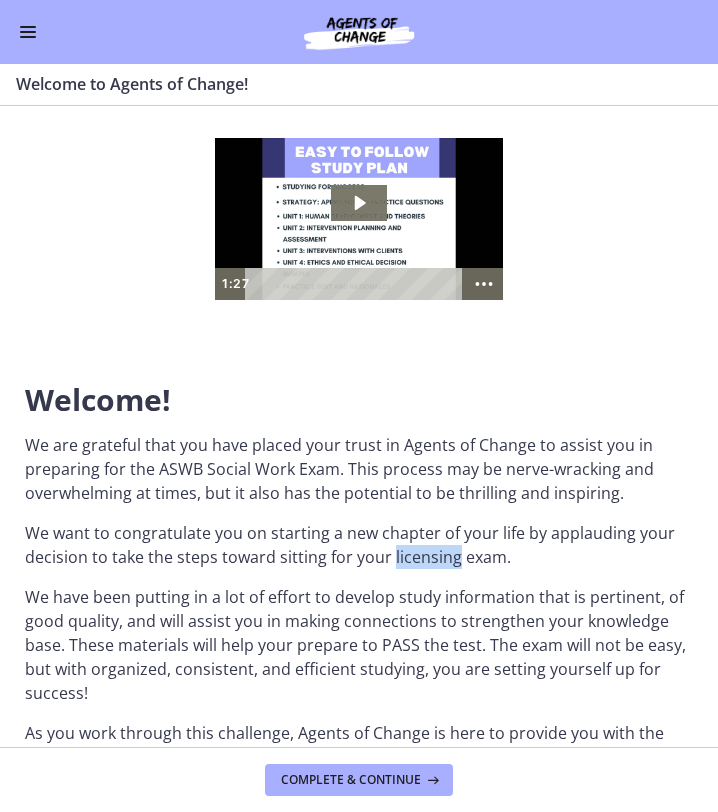 click on "We want to congratulate you on starting a new chapter of your life by applauding your decision to take the steps toward sitting for your licensing exam." at bounding box center [359, 545] 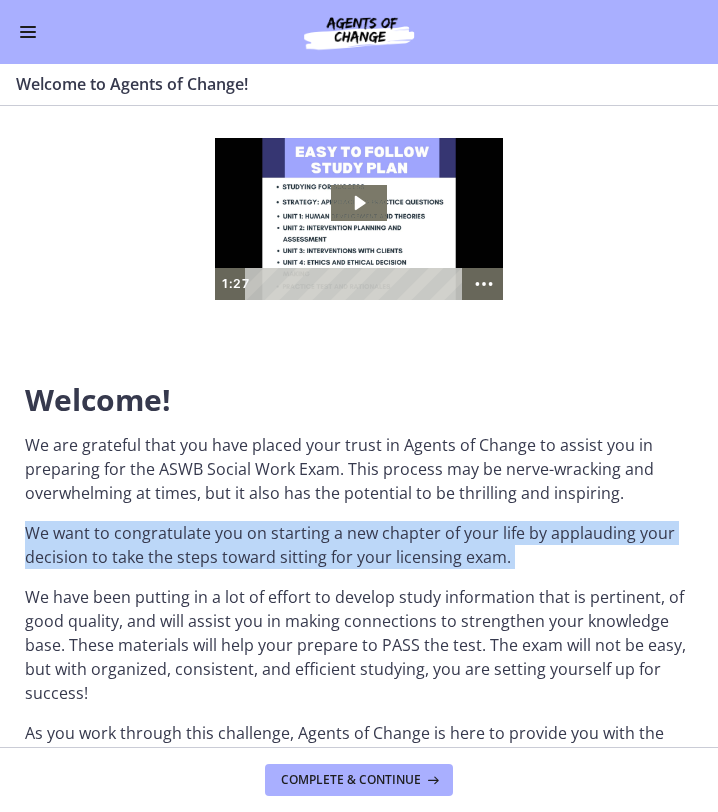 click on "We want to congratulate you on starting a new chapter of your life by applauding your decision to take the steps toward sitting for your licensing exam." at bounding box center (359, 545) 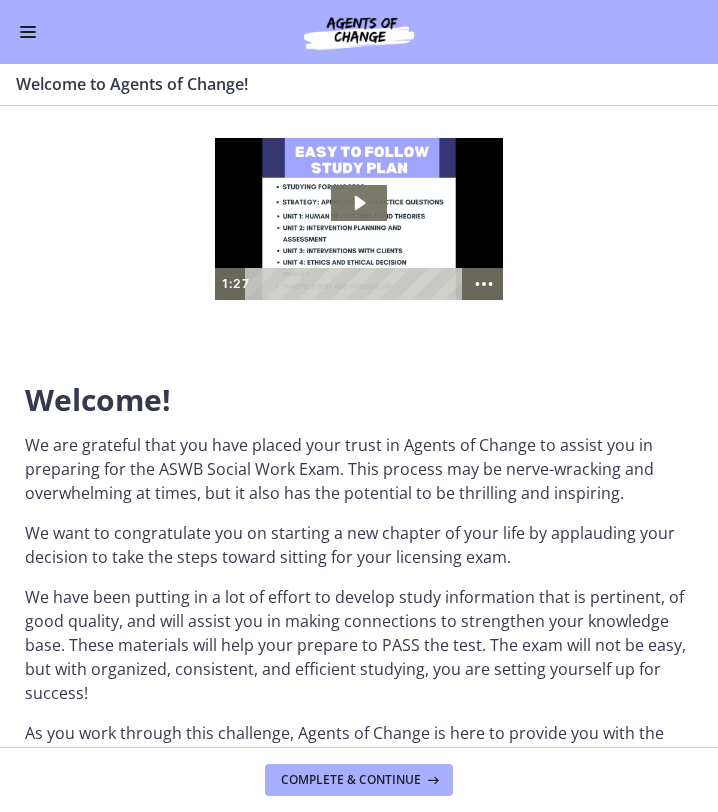 click on "We have been putting in a lot of effort to develop study information that is pertinent, of good quality, and will assist you in making connections to strengthen your knowledge base. These materials will help your prepare to PASS the test. The exam will not be easy, but with organized, consistent, and efficient studying, you are setting yourself up for success!" at bounding box center [359, 645] 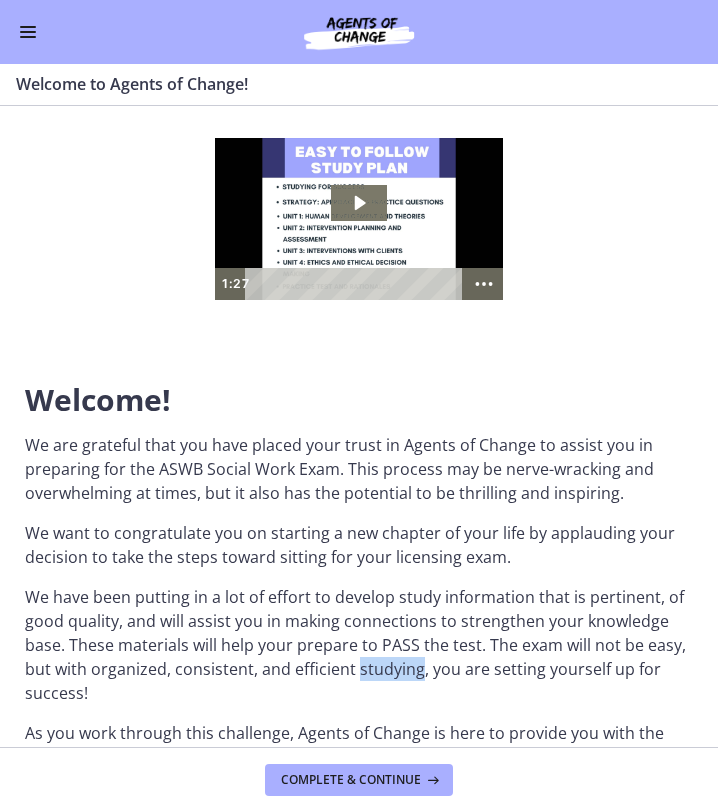 click on "We have been putting in a lot of effort to develop study information that is pertinent, of good quality, and will assist you in making connections to strengthen your knowledge base. These materials will help your prepare to PASS the test. The exam will not be easy, but with organized, consistent, and efficient studying, you are setting yourself up for success!" at bounding box center [359, 645] 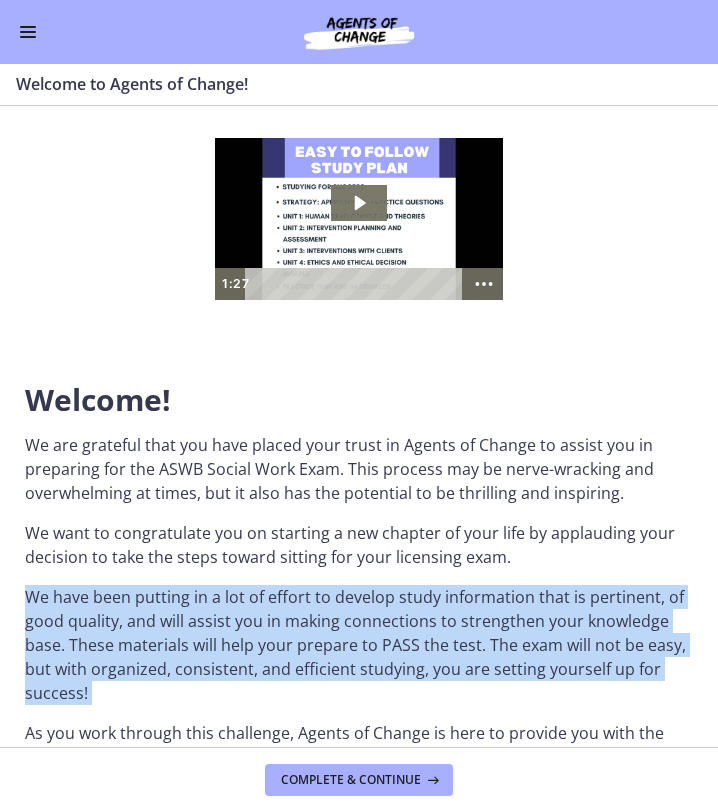 click on "We have been putting in a lot of effort to develop study information that is pertinent, of good quality, and will assist you in making connections to strengthen your knowledge base. These materials will help your prepare to PASS the test. The exam will not be easy, but with organized, consistent, and efficient studying, you are setting yourself up for success!" at bounding box center (359, 645) 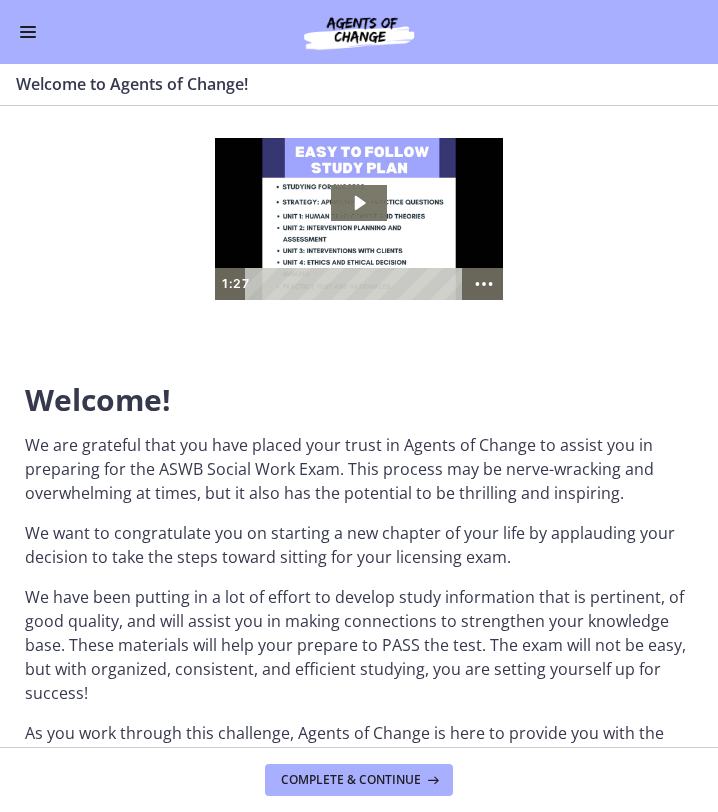 click on "We are grateful that you have placed your trust in Agents of Change to assist you in preparing for the ASWB Social Work Exam. This process may be nerve-wracking and overwhelming at times, but it also has the potential to be thrilling and inspiring." at bounding box center [359, 469] 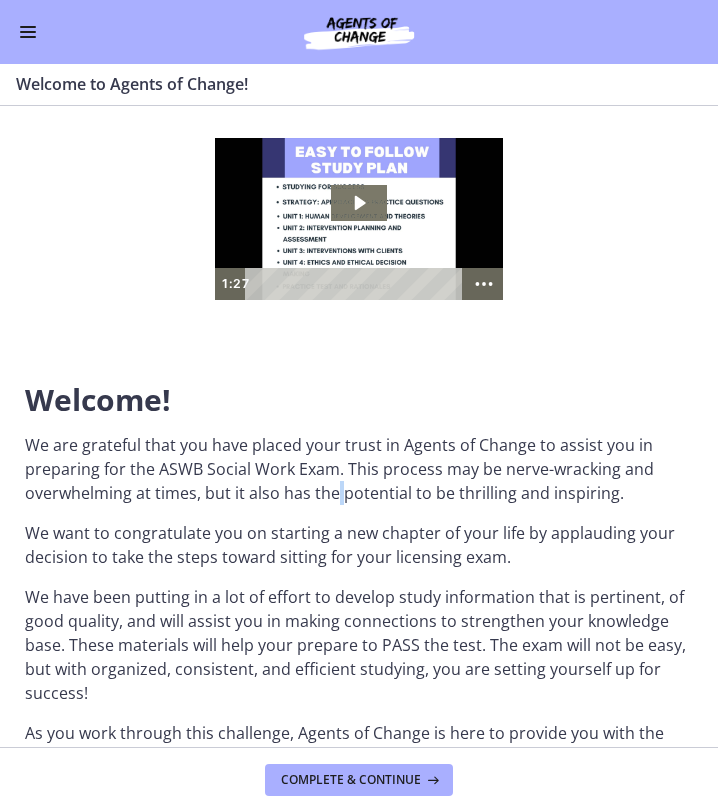 click on "We are grateful that you have placed your trust in Agents of Change to assist you in preparing for the ASWB Social Work Exam. This process may be nerve-wracking and overwhelming at times, but it also has the potential to be thrilling and inspiring." at bounding box center [359, 469] 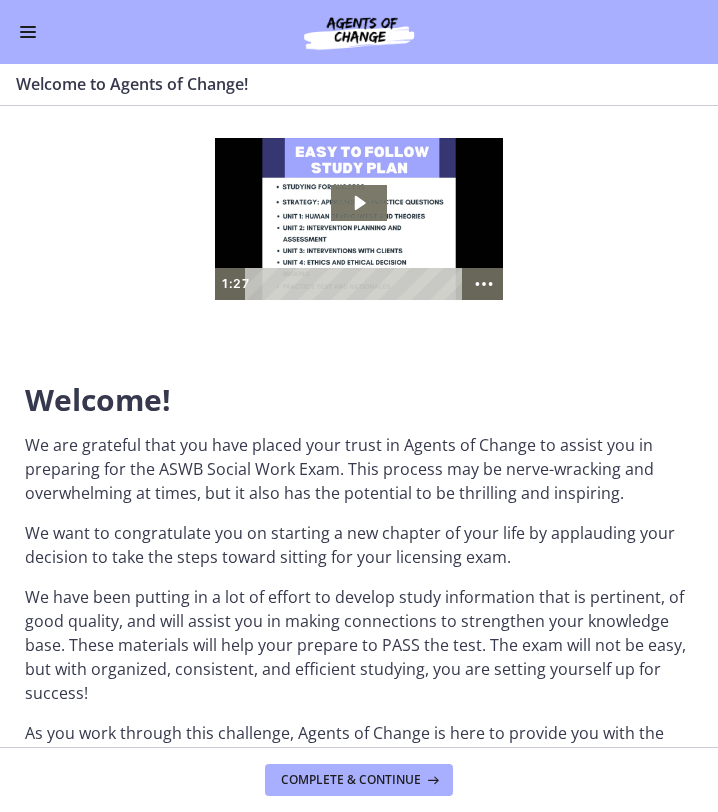 click on "Welcome!
We are grateful that you have placed your trust in Agents of Change to assist you in preparing for the ASWB Social Work Exam. This process may be nerve-wracking and overwhelming at times, but it also has the potential to be thrilling and inspiring.
We want to congratulate you on starting a new chapter of your life by applauding your decision to take the steps toward sitting for your licensing exam.
We have been putting in a lot of effort to develop study information that is pertinent, of good quality, and will assist you in making connections to strengthen your knowledge base. These materials will help your prepare to PASS the test. The exam will not be easy, but with organized, consistent, and efficient studying, you are setting yourself up for success!
As you work through this challenge, Agents of Change is here to provide you with the encouragement and support you need to conquer this challenge. Let's get you licensed!
How is the course set up?" at bounding box center [359, 1522] 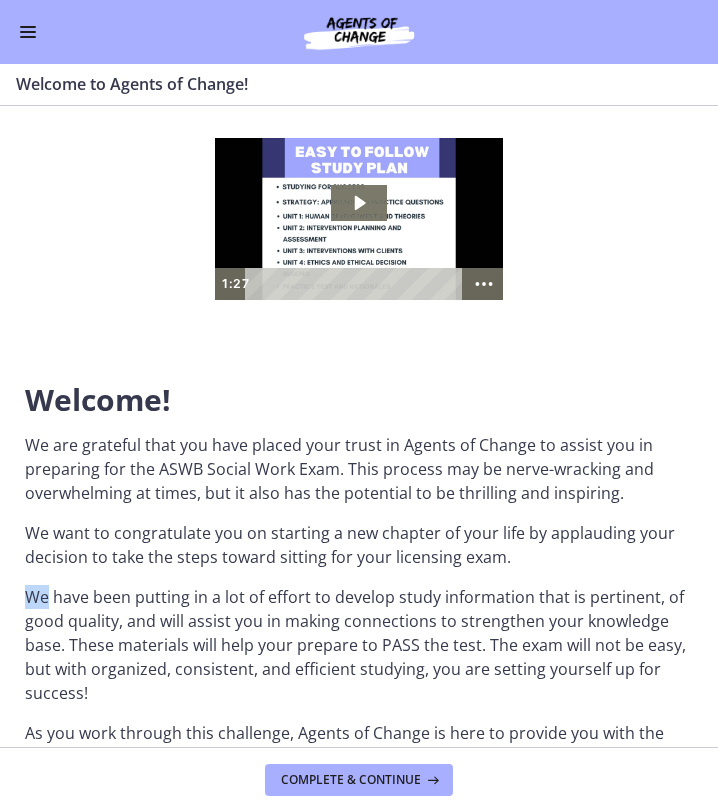 click on "Welcome!
We are grateful that you have placed your trust in Agents of Change to assist you in preparing for the ASWB Social Work Exam. This process may be nerve-wracking and overwhelming at times, but it also has the potential to be thrilling and inspiring.
We want to congratulate you on starting a new chapter of your life by applauding your decision to take the steps toward sitting for your licensing exam.
We have been putting in a lot of effort to develop study information that is pertinent, of good quality, and will assist you in making connections to strengthen your knowledge base. These materials will help your prepare to PASS the test. The exam will not be easy, but with organized, consistent, and efficient studying, you are setting yourself up for success!
As you work through this challenge, Agents of Change is here to provide you with the encouragement and support you need to conquer this challenge. Let's get you licensed!
How is the course set up?" at bounding box center [359, 1522] 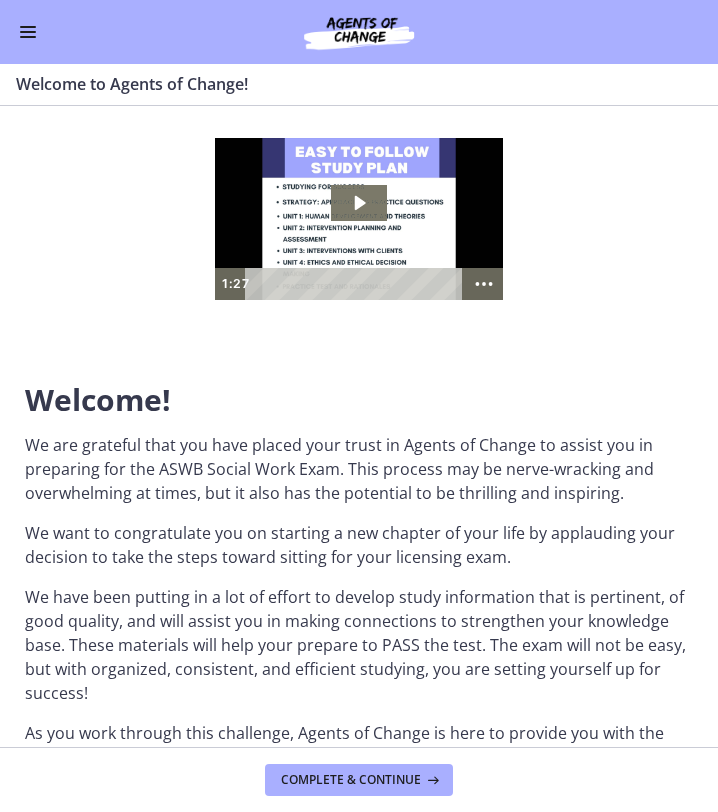 click on "We want to congratulate you on starting a new chapter of your life by applauding your decision to take the steps toward sitting for your licensing exam." at bounding box center (359, 545) 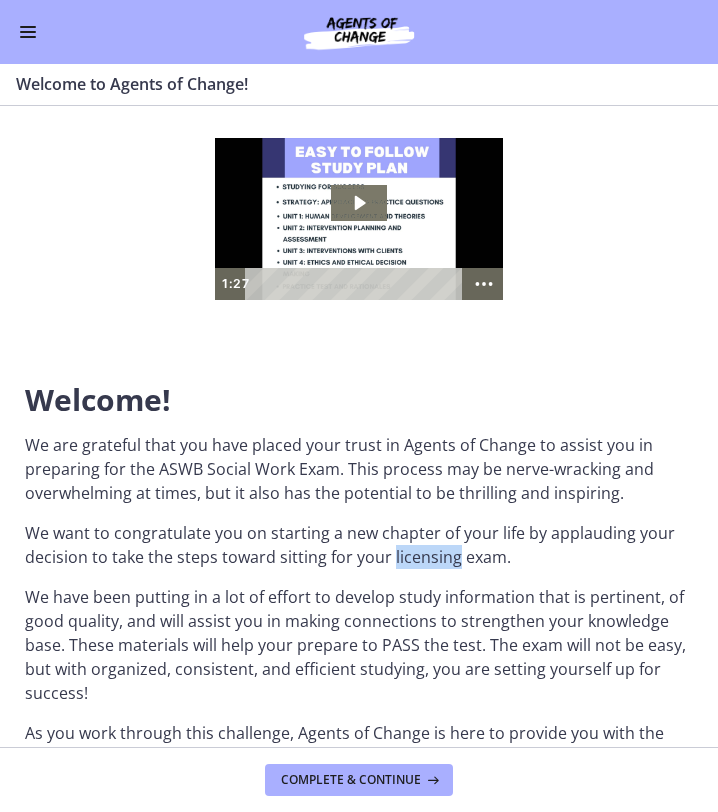 click on "We want to congratulate you on starting a new chapter of your life by applauding your decision to take the steps toward sitting for your licensing exam." at bounding box center (359, 545) 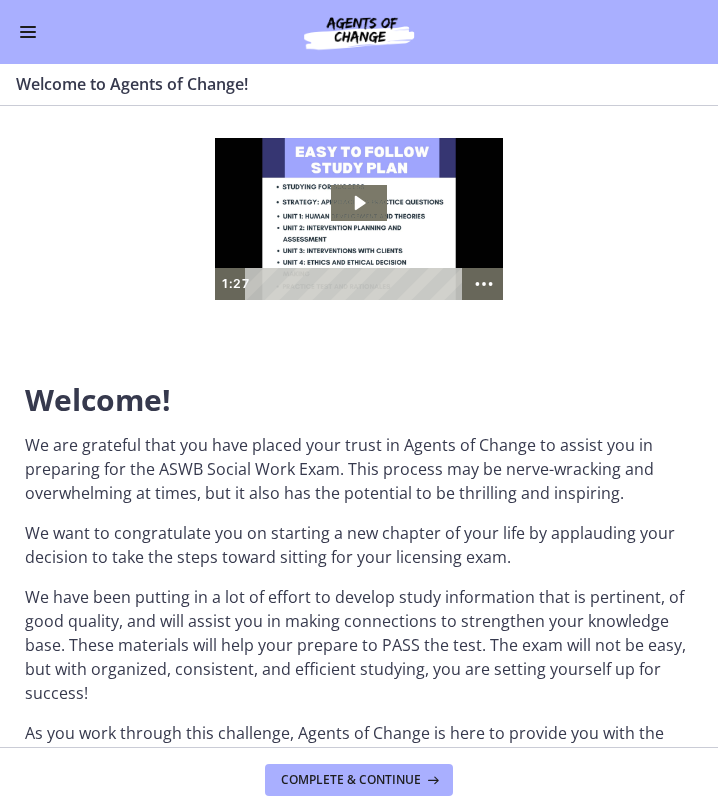 click on "We have been putting in a lot of effort to develop study information that is pertinent, of good quality, and will assist you in making connections to strengthen your knowledge base. These materials will help your prepare to PASS the test. The exam will not be easy, but with organized, consistent, and efficient studying, you are setting yourself up for success!" at bounding box center [359, 645] 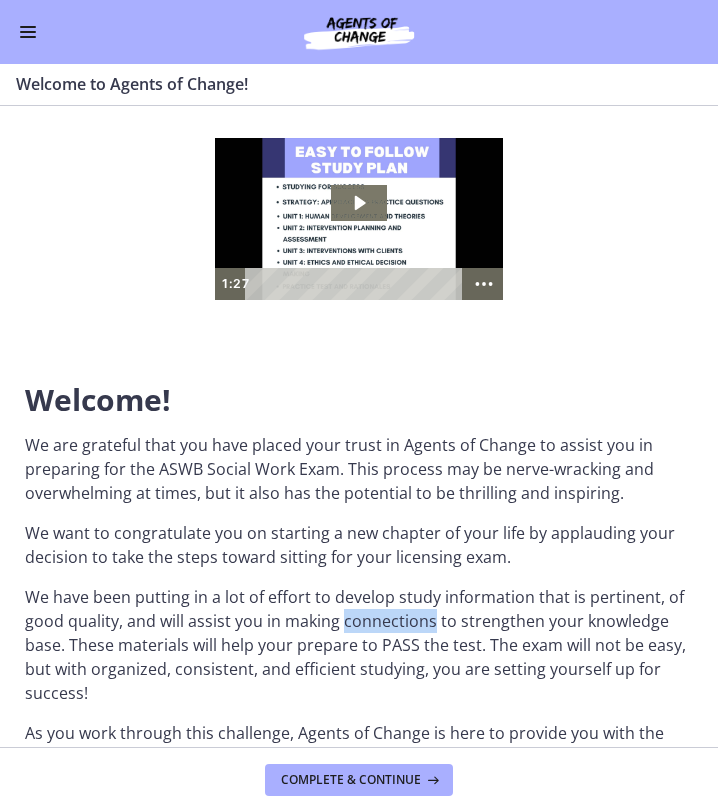 click on "We have been putting in a lot of effort to develop study information that is pertinent, of good quality, and will assist you in making connections to strengthen your knowledge base. These materials will help your prepare to PASS the test. The exam will not be easy, but with organized, consistent, and efficient studying, you are setting yourself up for success!" at bounding box center (359, 645) 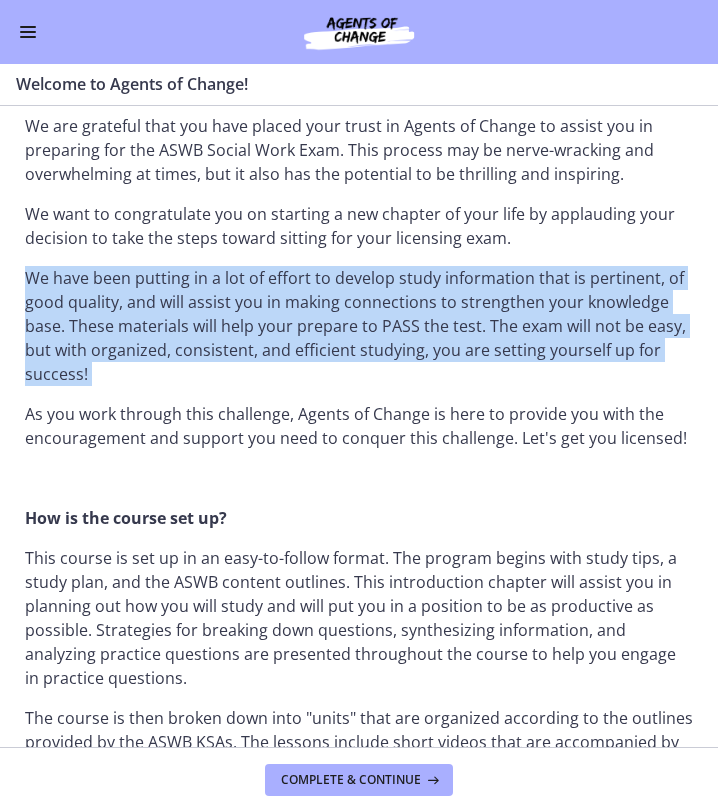 scroll, scrollTop: 324, scrollLeft: 0, axis: vertical 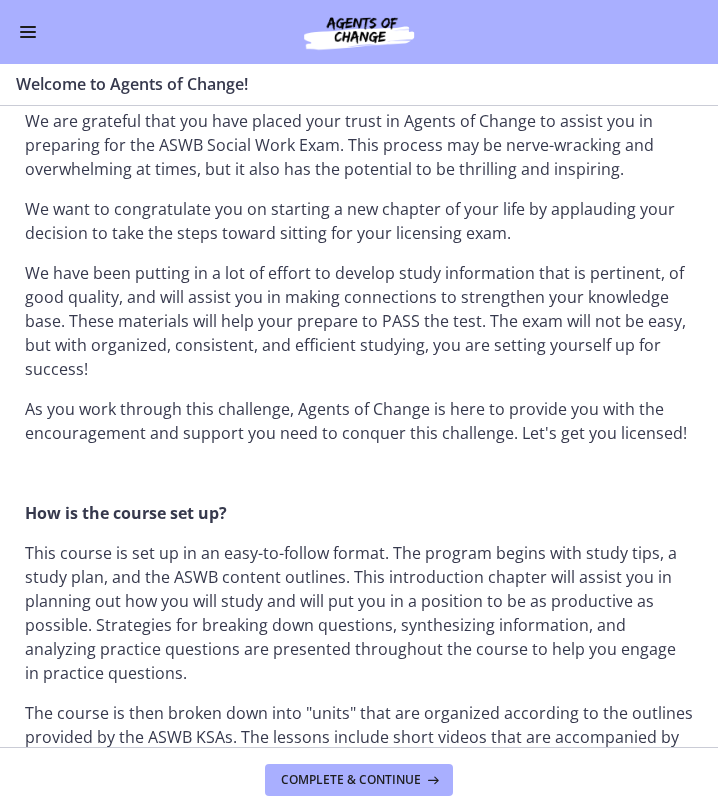 click on "As you work through this challenge, Agents of Change is here to provide you with the encouragement and support you need to conquer this challenge. Let's get you licensed!" at bounding box center (359, 421) 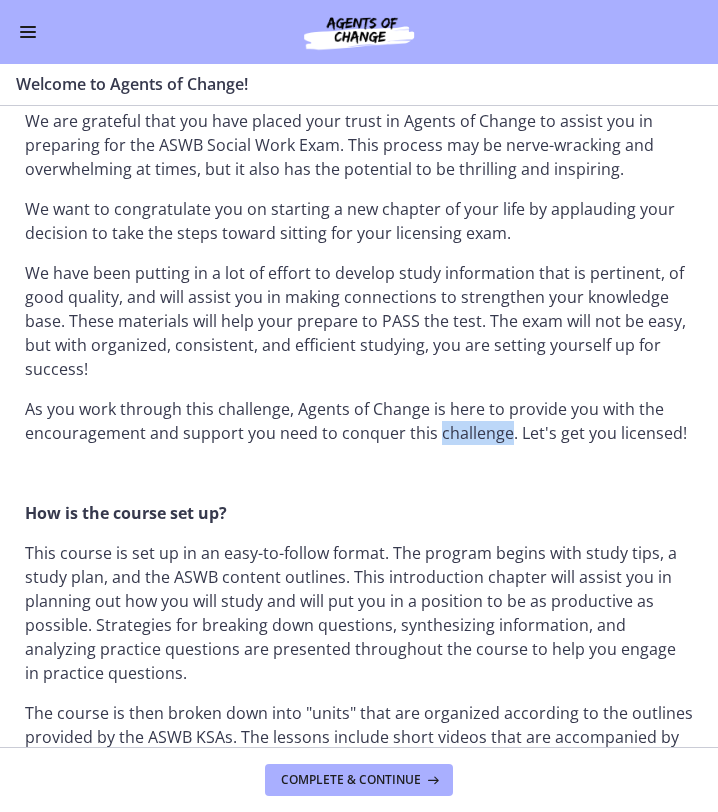 click on "As you work through this challenge, Agents of Change is here to provide you with the encouragement and support you need to conquer this challenge. Let's get you licensed!" at bounding box center (359, 421) 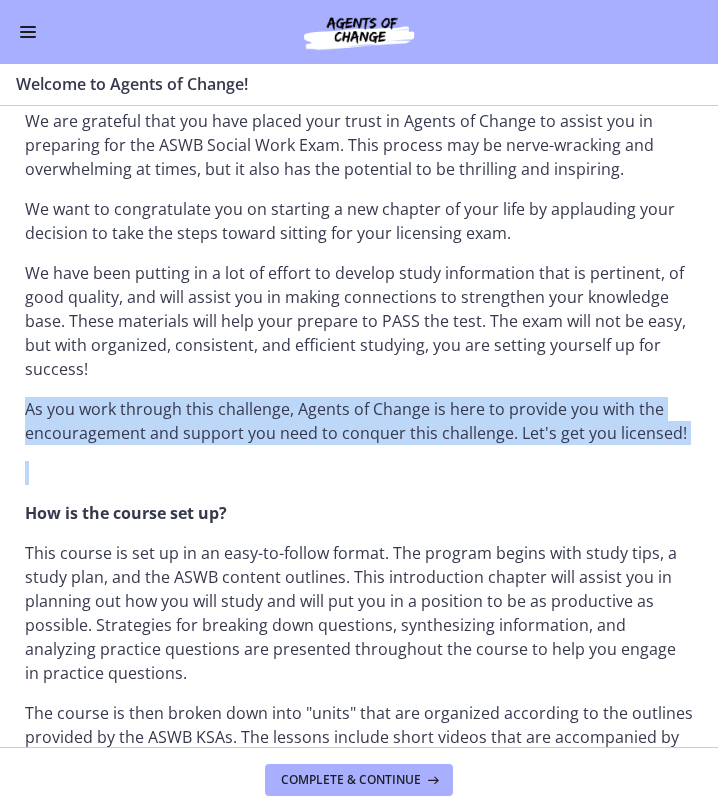 click on "We have been putting in a lot of effort to develop study information that is pertinent, of good quality, and will assist you in making connections to strengthen your knowledge base. These materials will help your prepare to PASS the test. The exam will not be easy, but with organized, consistent, and efficient studying, you are setting yourself up for success!" at bounding box center [359, 321] 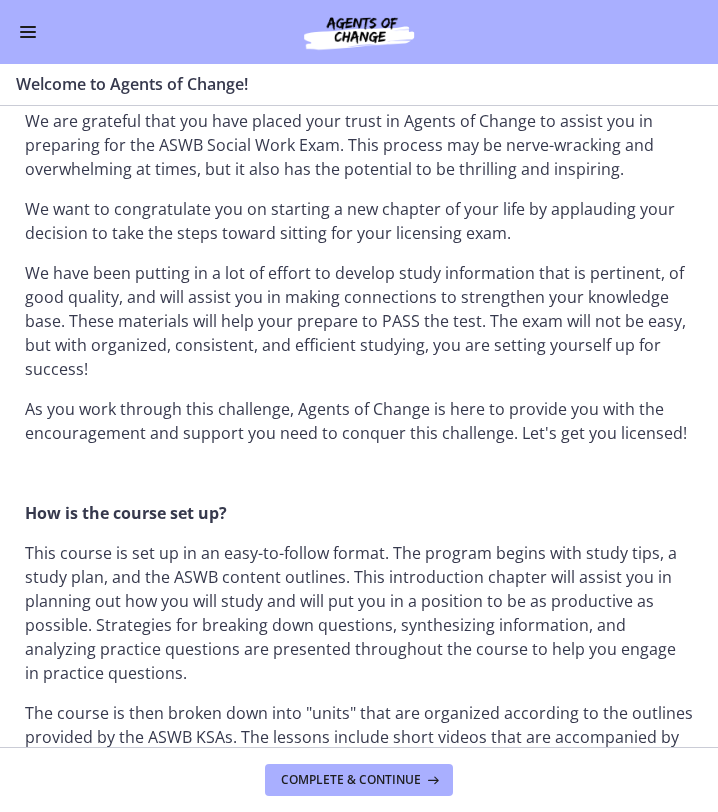 click on "How is the course set up?" at bounding box center (359, 513) 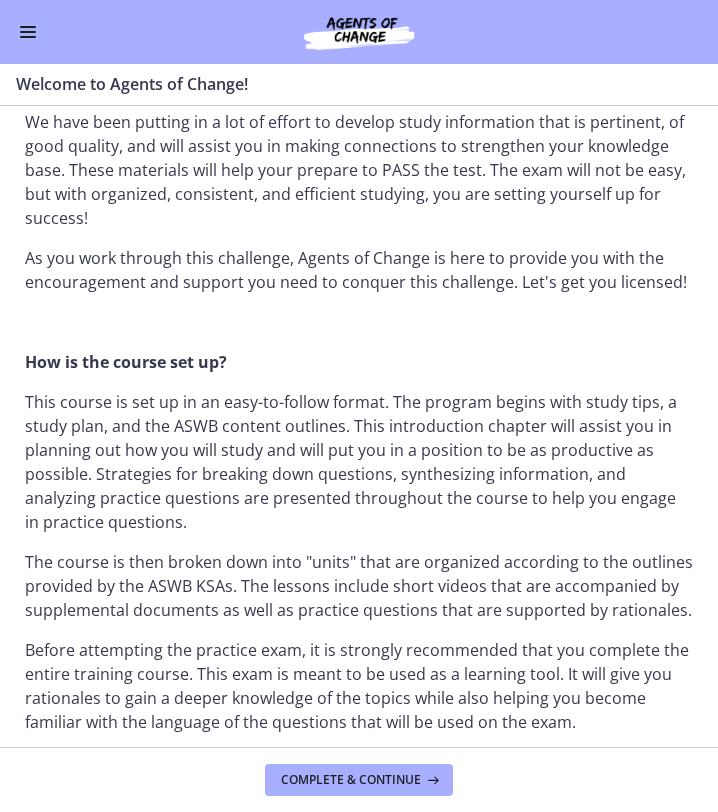 scroll, scrollTop: 582, scrollLeft: 0, axis: vertical 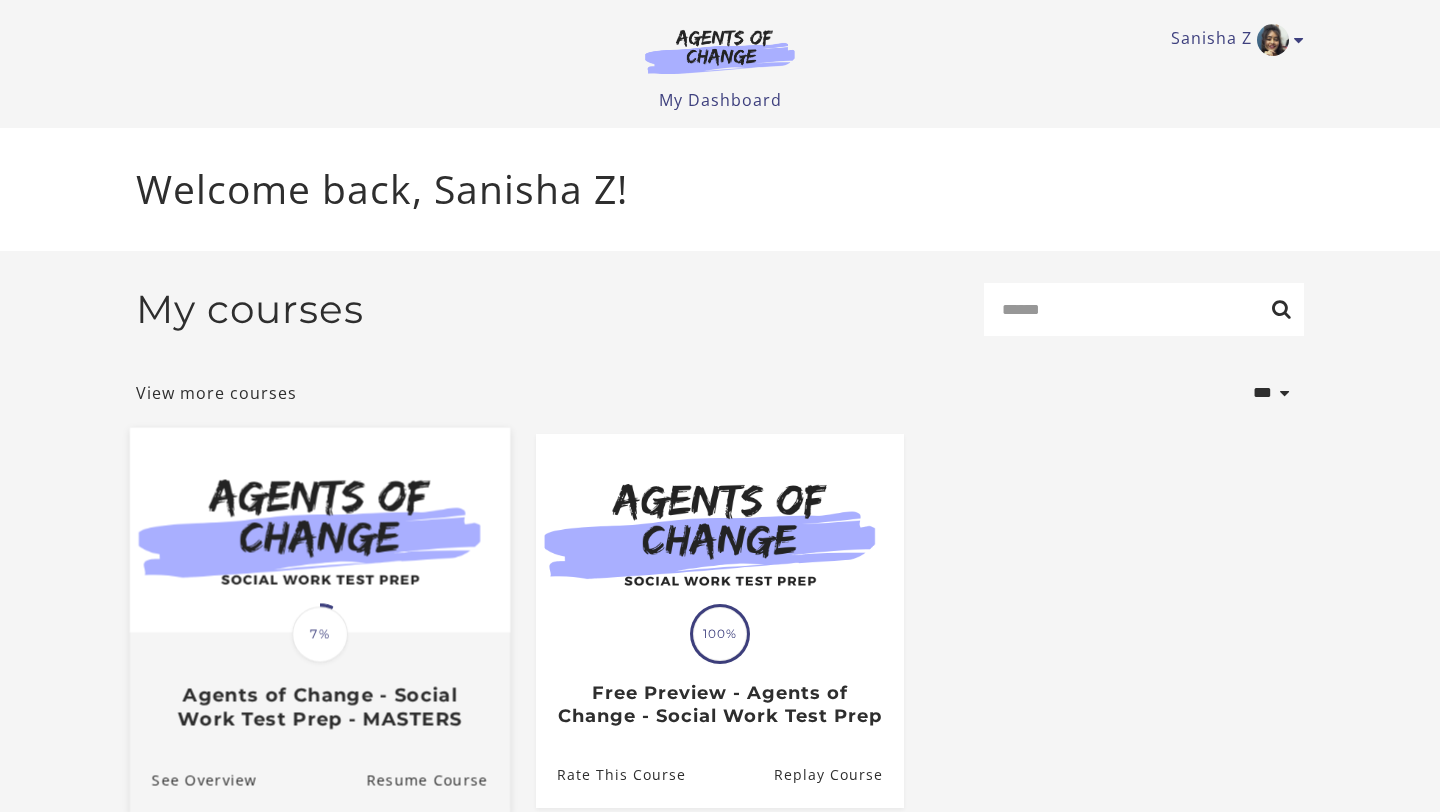 click at bounding box center (320, 530) 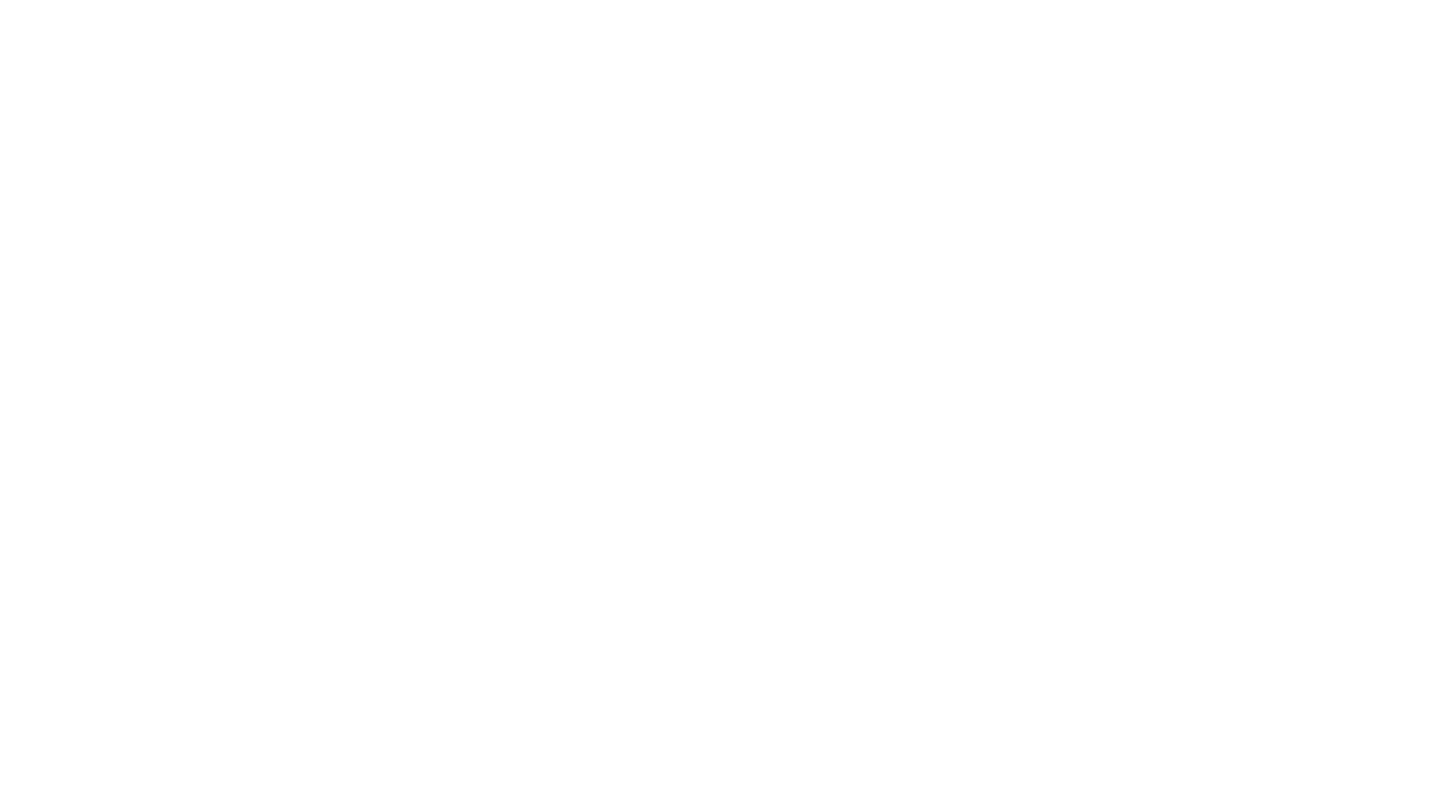 scroll, scrollTop: 0, scrollLeft: 0, axis: both 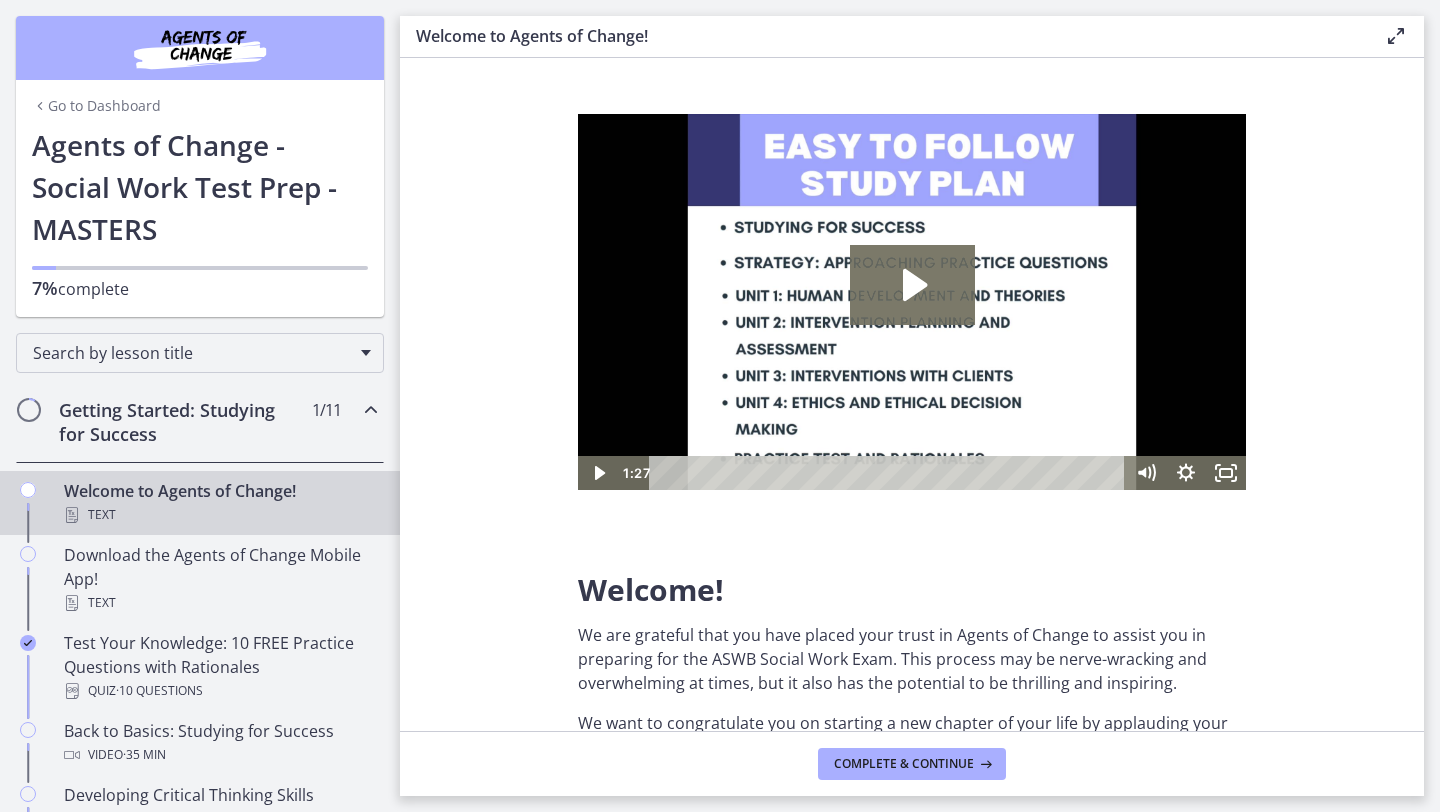 click on "Getting Started: Studying for Success
1  /  11
Completed" at bounding box center [200, 422] 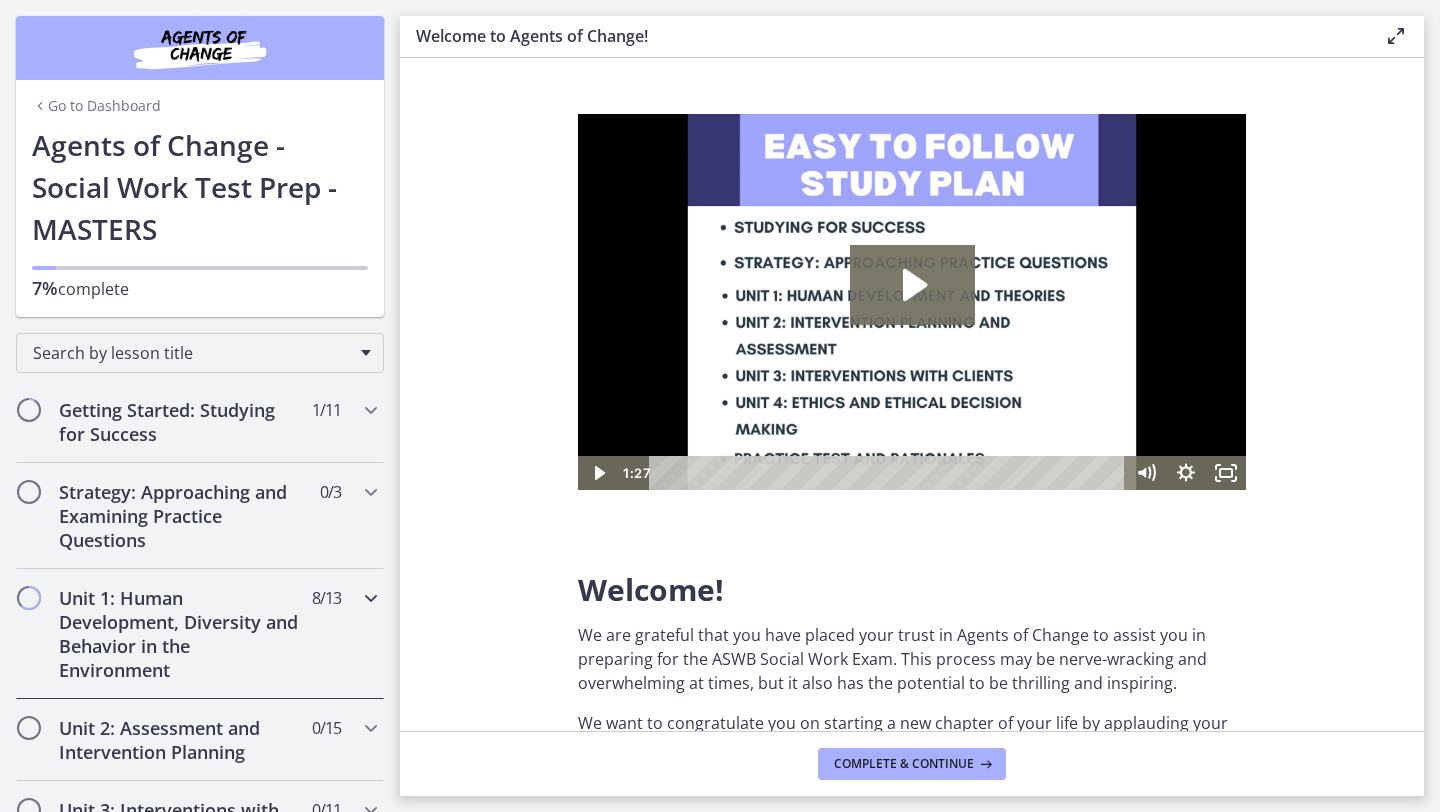 click on "Unit 1: Human Development, Diversity and Behavior in the Environment" at bounding box center (181, 634) 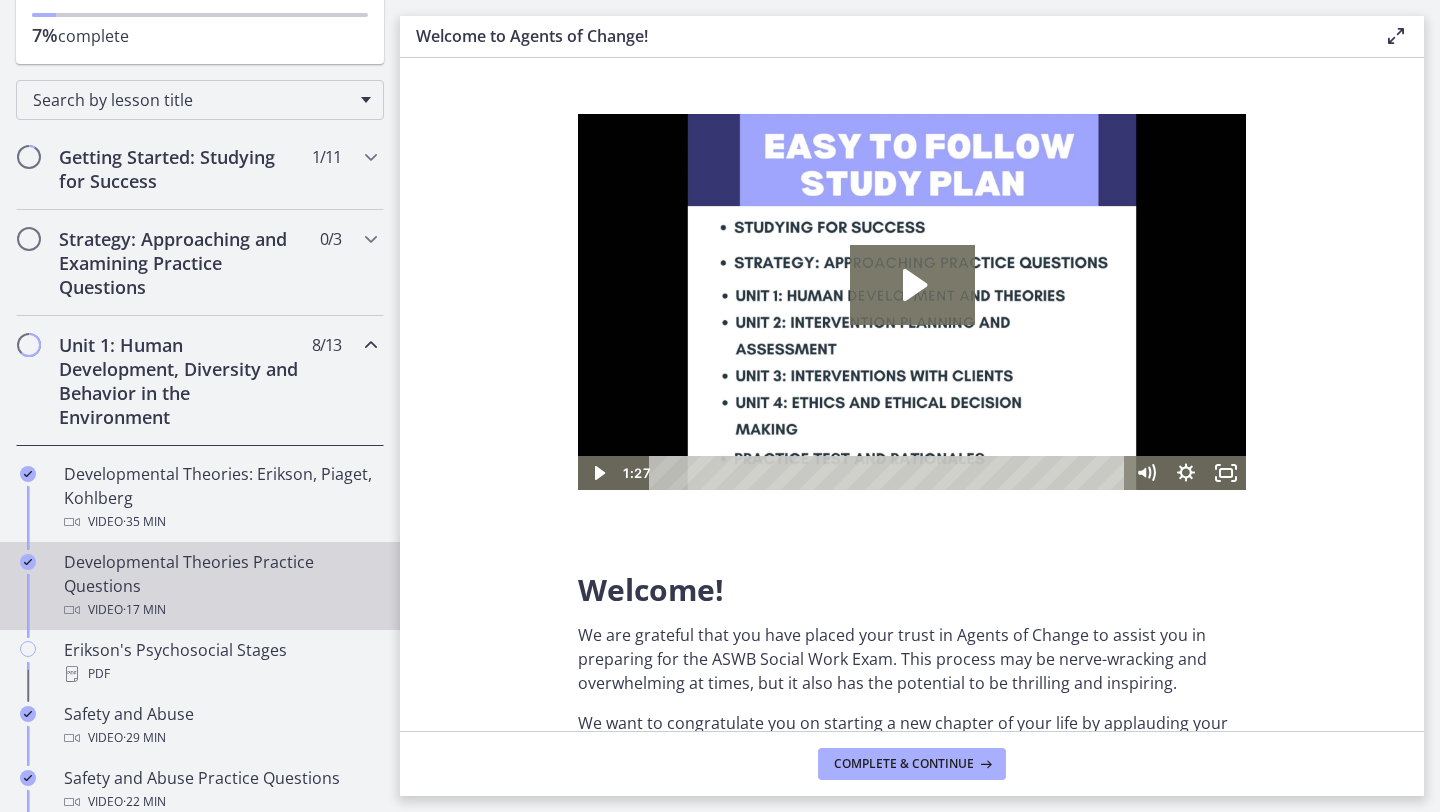 scroll, scrollTop: 210, scrollLeft: 0, axis: vertical 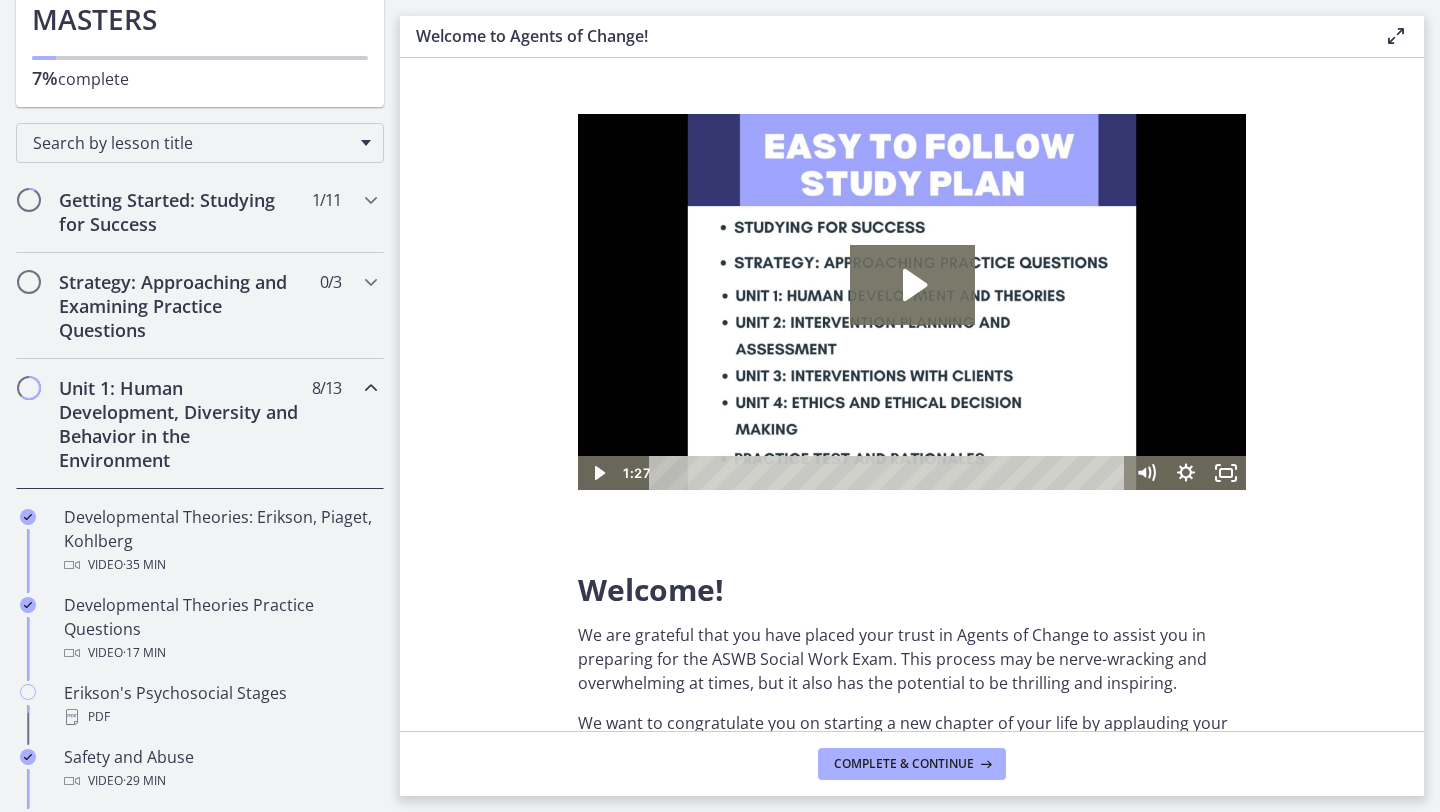 click on "Unit 1: Human Development, Diversity and Behavior in the Environment
8  /  13
Completed" at bounding box center [200, 424] 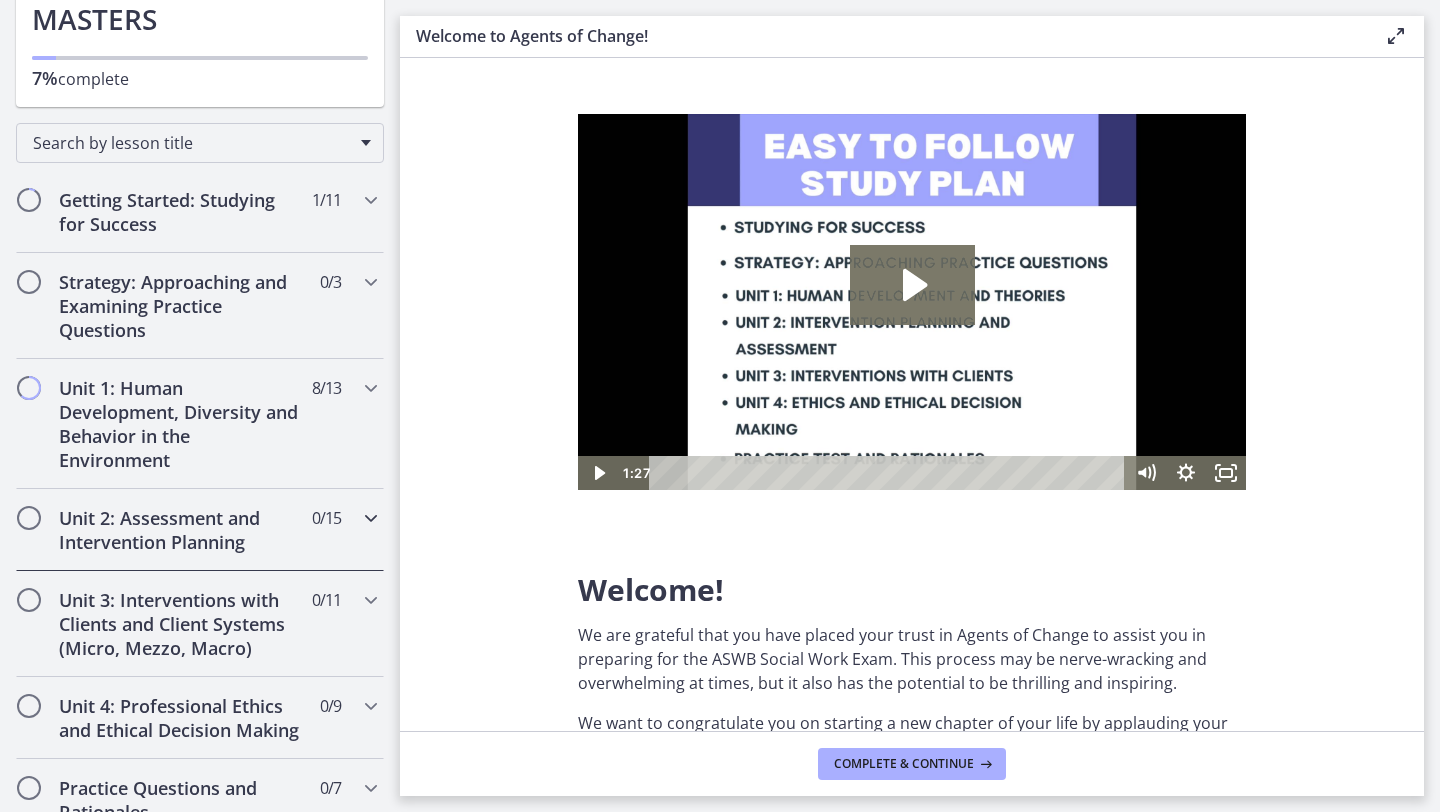 click on "Unit 2: Assessment and Intervention Planning" at bounding box center [181, 530] 